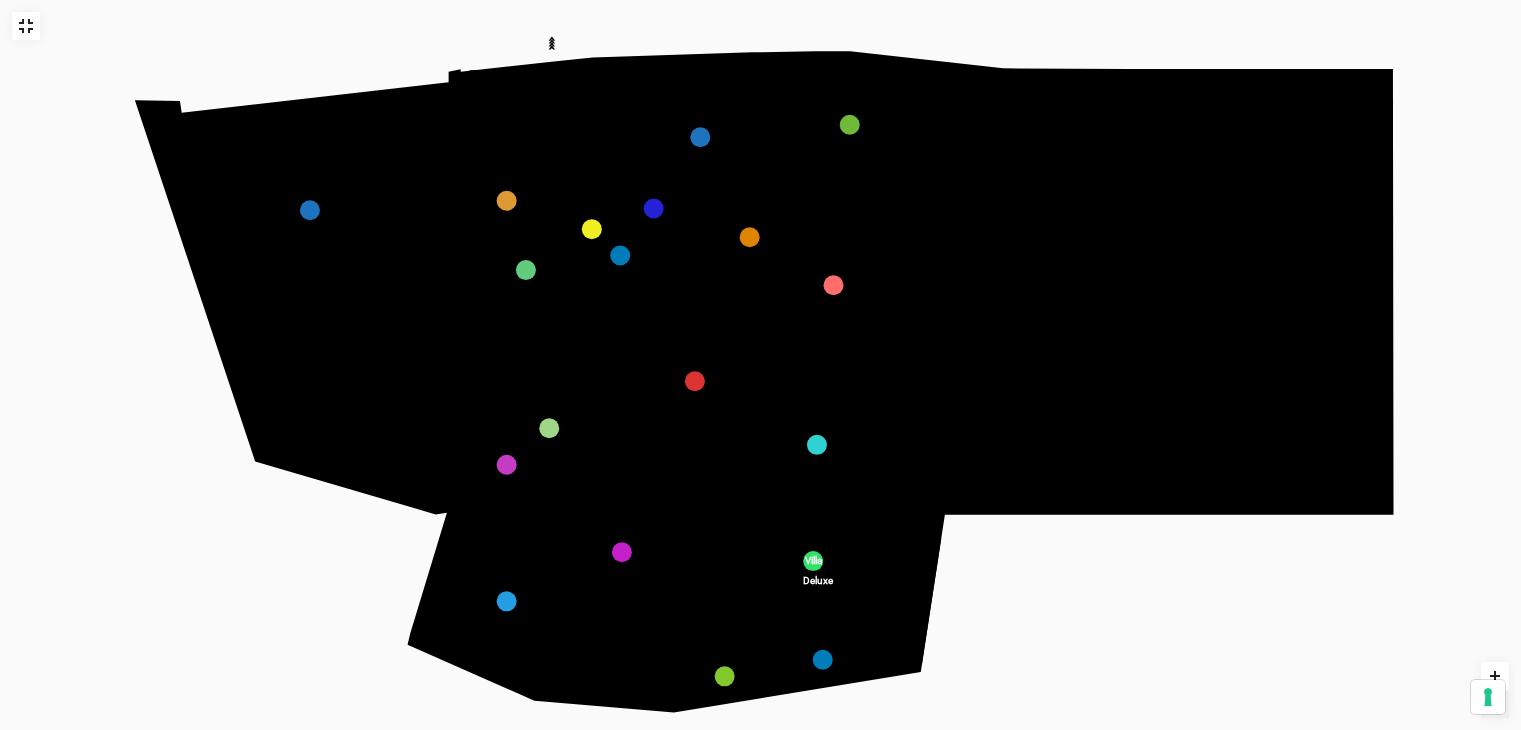 scroll, scrollTop: 0, scrollLeft: 0, axis: both 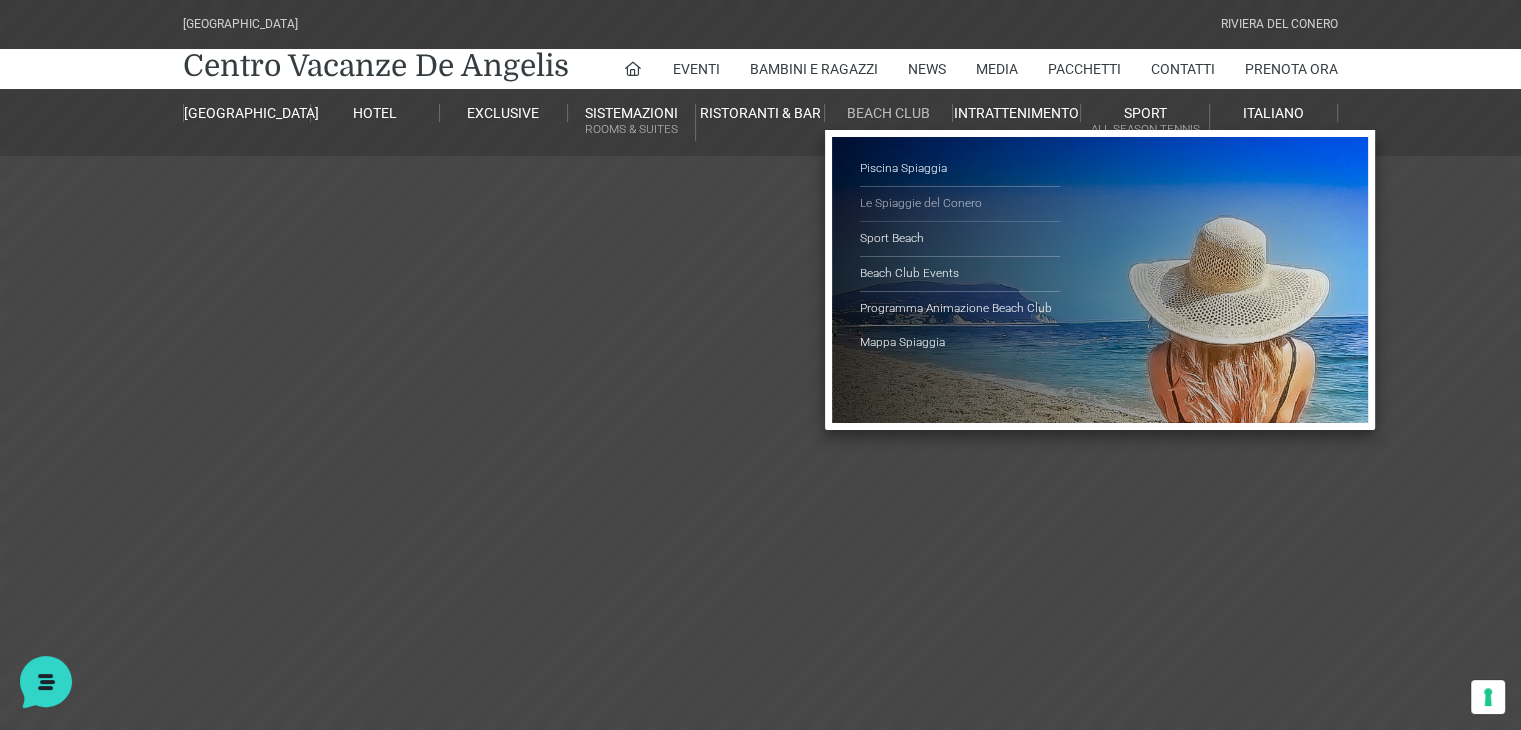 click on "Le Spiaggie del Conero" at bounding box center (960, 204) 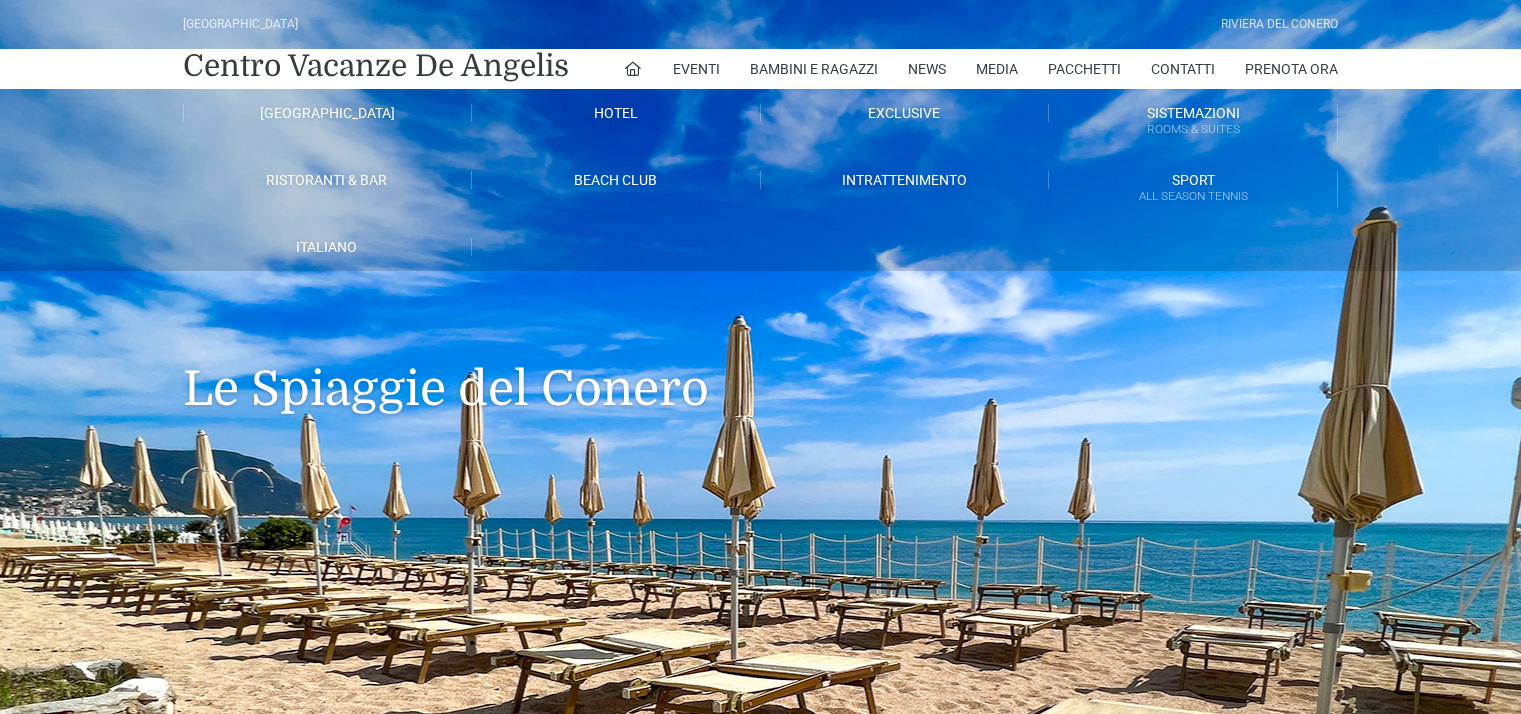 scroll, scrollTop: 0, scrollLeft: 0, axis: both 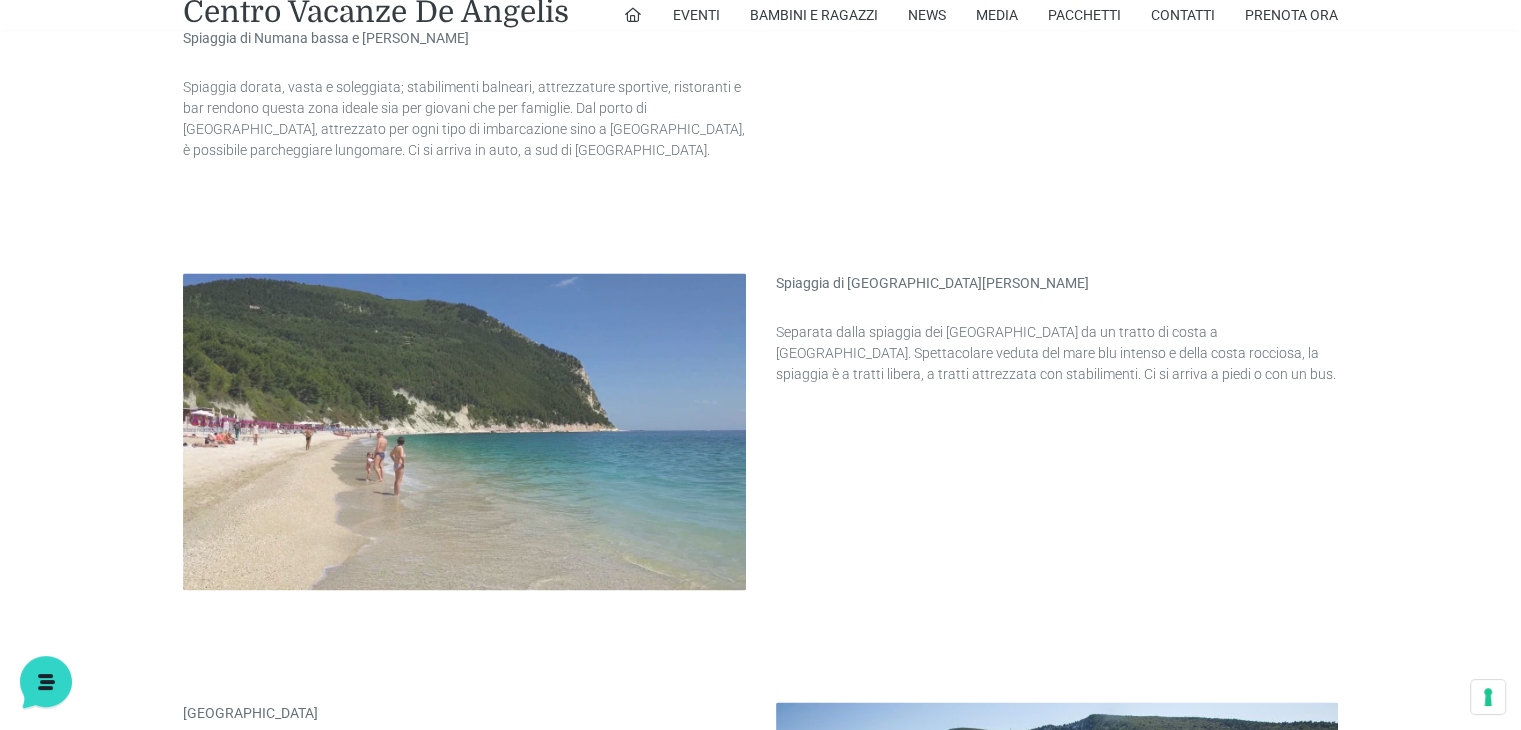 click at bounding box center [464, 431] 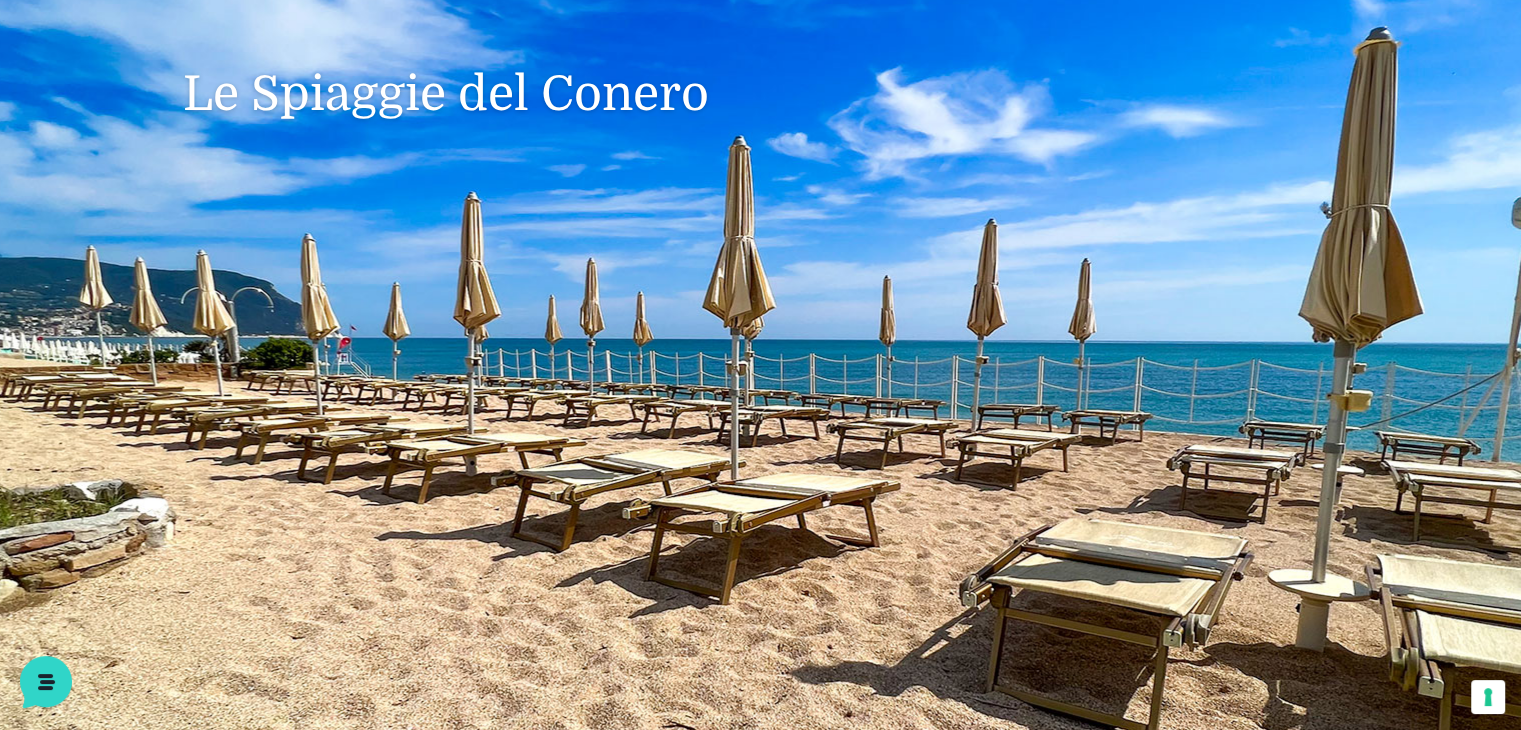 scroll, scrollTop: 0, scrollLeft: 0, axis: both 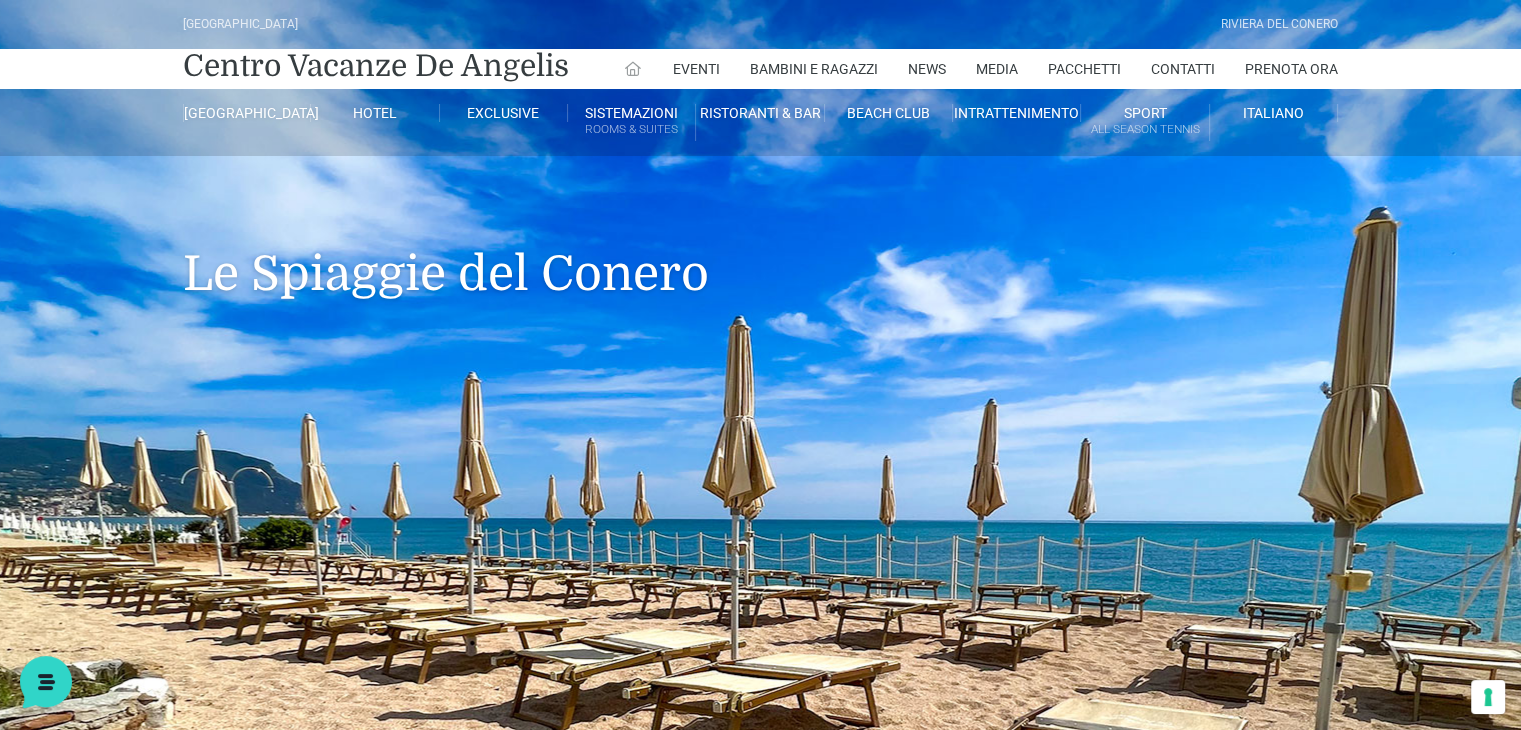 click at bounding box center (633, 69) 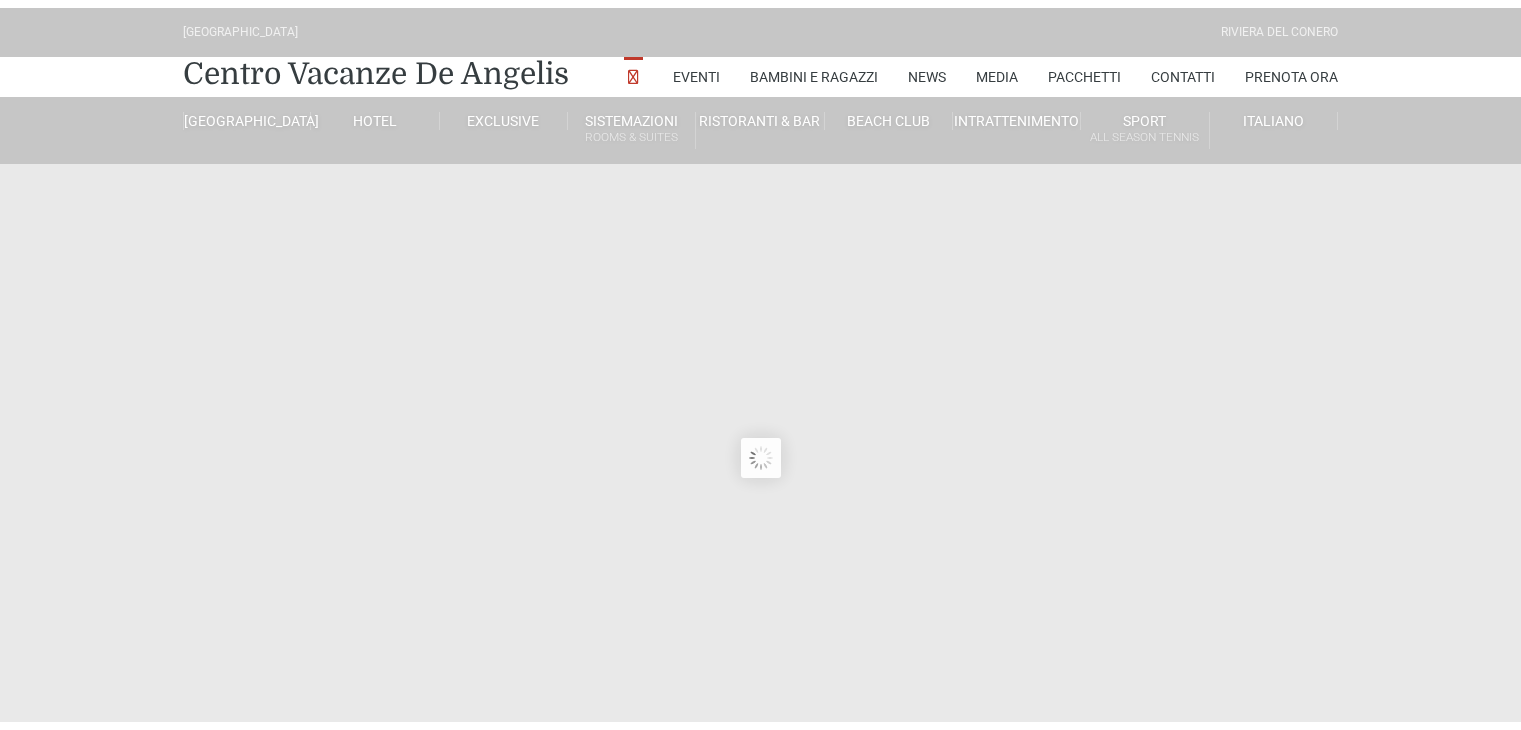 scroll, scrollTop: 0, scrollLeft: 0, axis: both 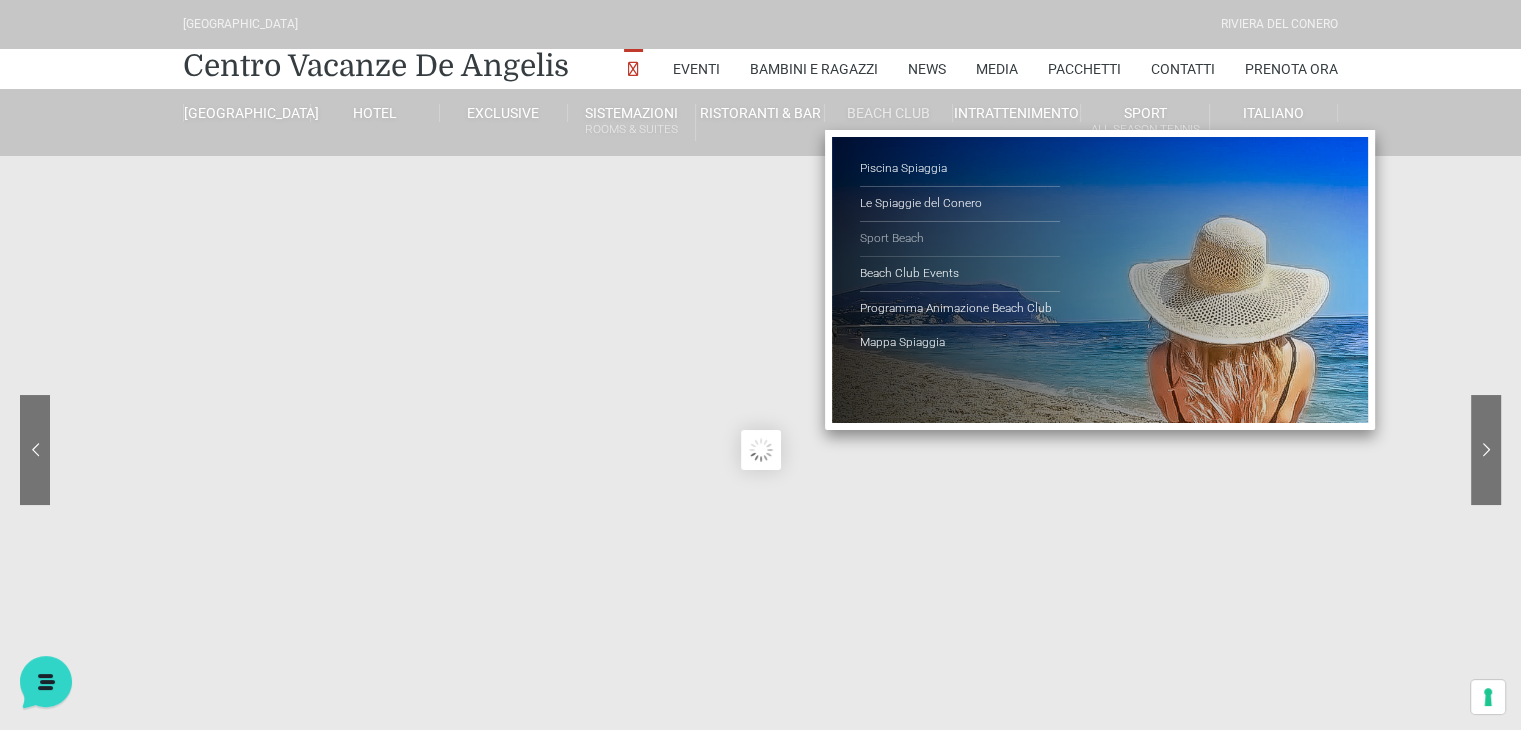 click on "Sport Beach" at bounding box center [960, 239] 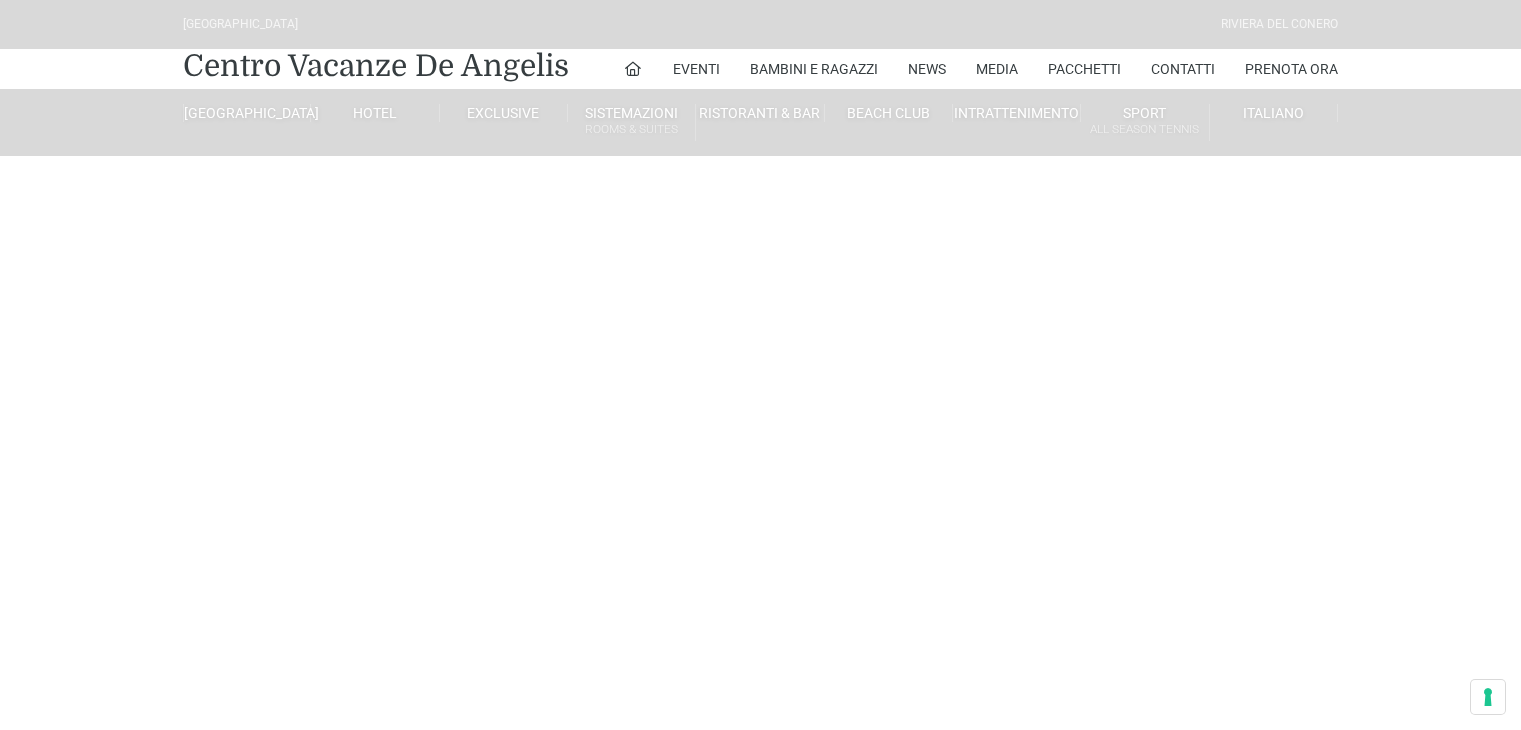 scroll, scrollTop: 0, scrollLeft: 0, axis: both 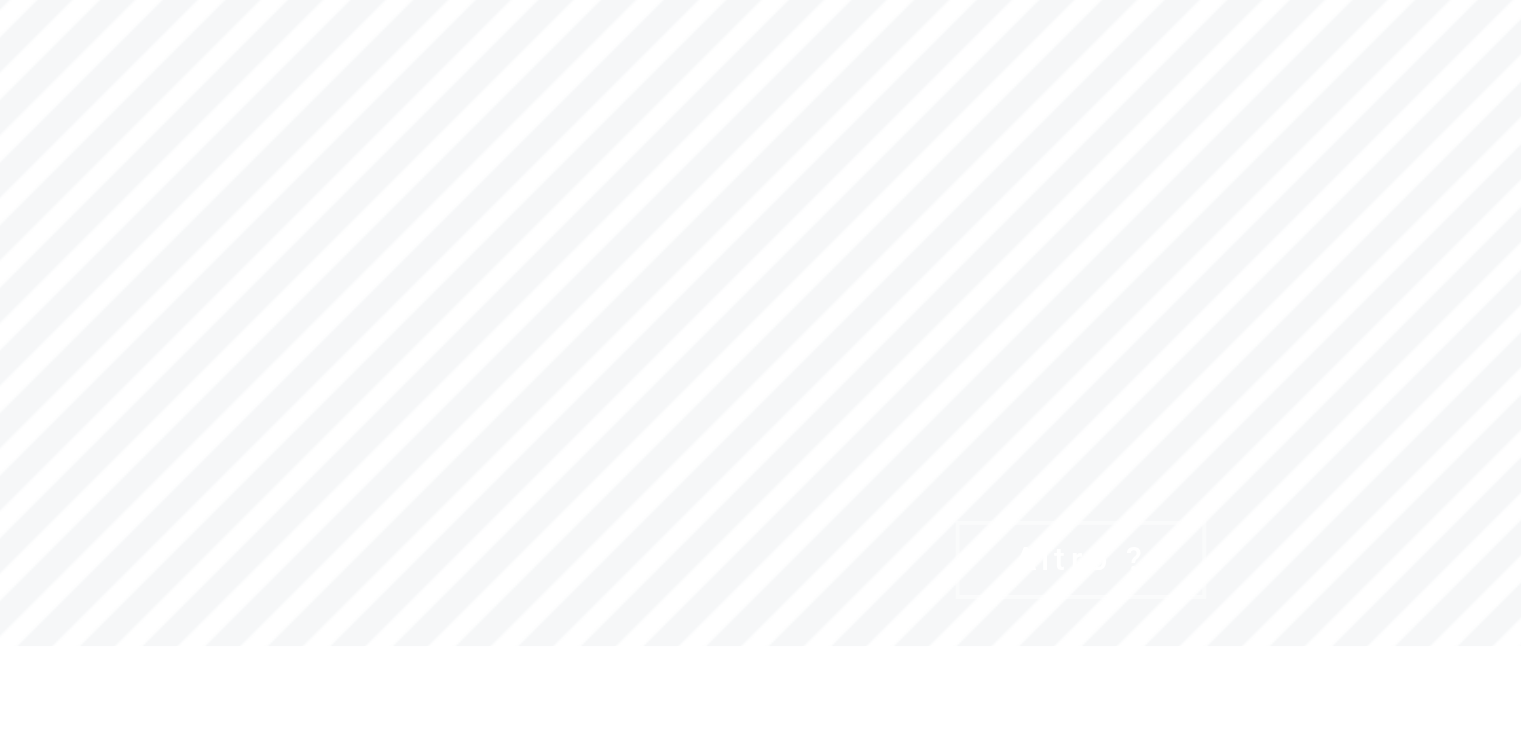 click on "Villaggio Hotel Resort
Riviera Del Conero
Centro Vacanze De Angelis
Eventi
Miss Italia
Cerimonie
Team building
Bambini e Ragazzi
Holly Beach Club
Holly Teeny Club
Holly Young Club
Piscine
Iscrizioni Holly Club
News
Media
Pacchetti
Contatti
Prenota Ora
De Angelis Resort
Parco Piscine
Oasi Naturale
Cappellina
Sala Convegni
Le Marche
Store
Concierge
Colonnina Ricarica
Mappa del Villaggio
Hotel
Suite Prestige
Camera Prestige
Camera Suite H
Sala Meeting
Exclusive
Villa Luxury
Dimora Padronale
Villa 601 Alpine
Villa Classic
Bilocale Garden Gold
Sistemazioni Rooms & Suites
Villa Trilocale Deluxe Numana
Villa Trilocale Deluxe Private Garden
Villa Bilocale Deluxe
Appartamento Trilocale Garden" at bounding box center (760, 334) 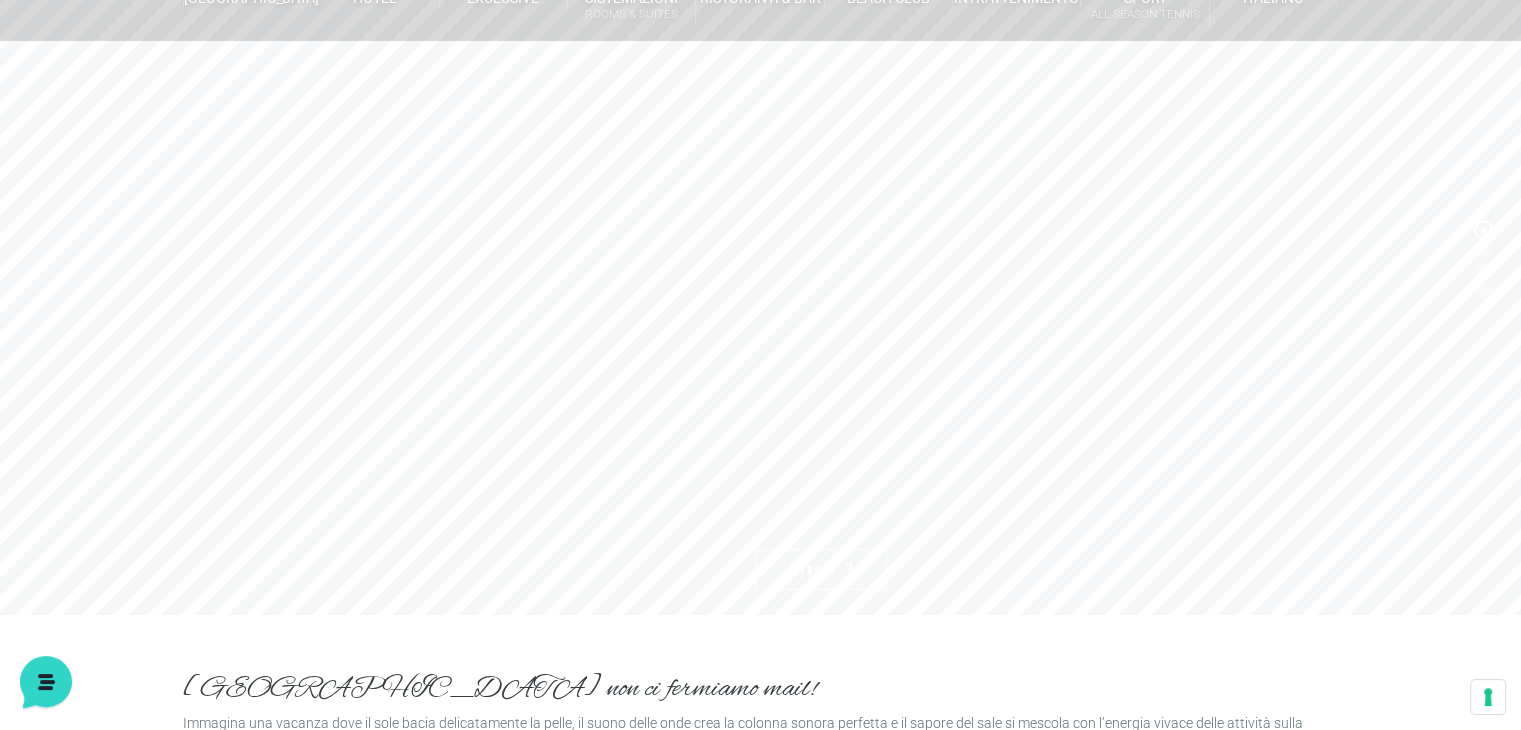 scroll, scrollTop: 0, scrollLeft: 0, axis: both 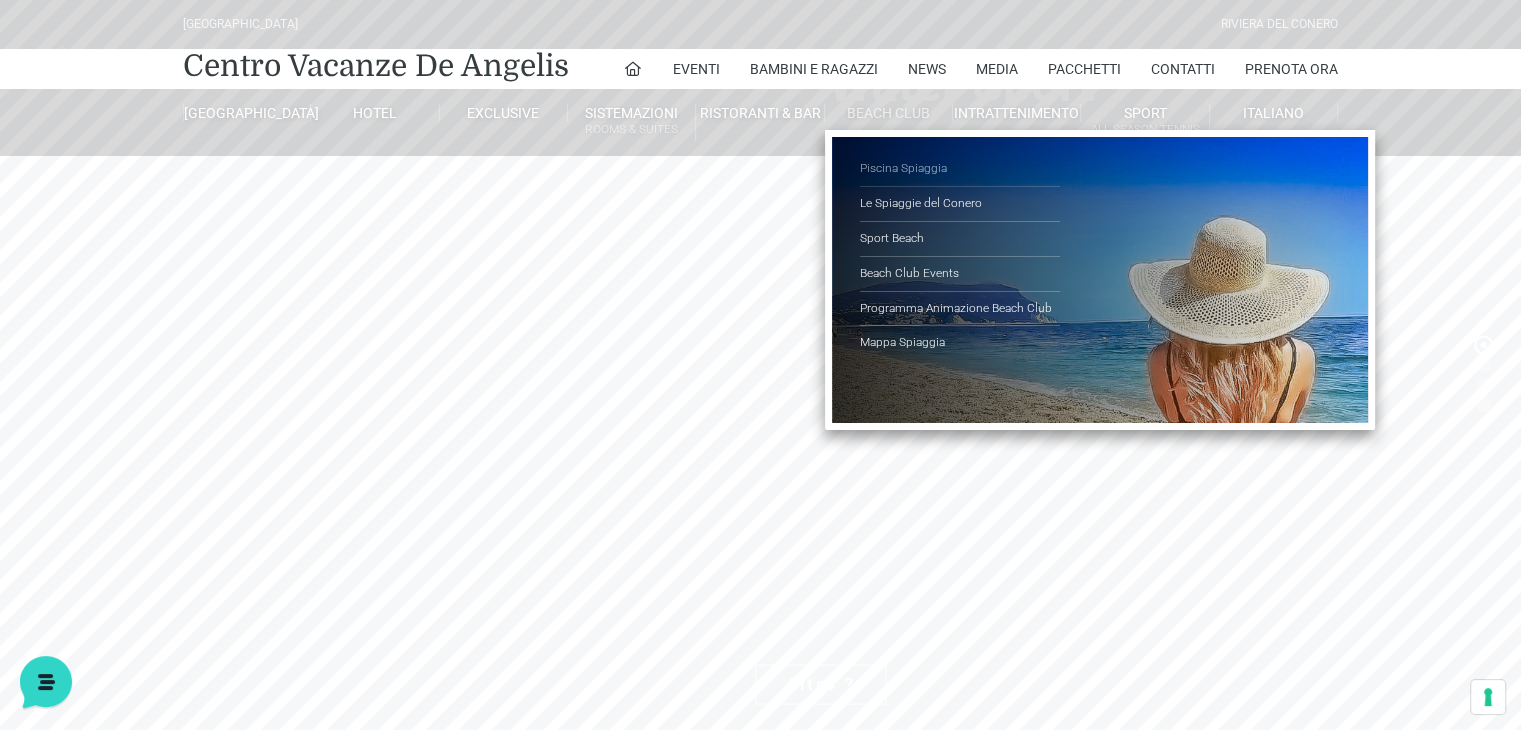 click on "Piscina Spiaggia" at bounding box center [960, 169] 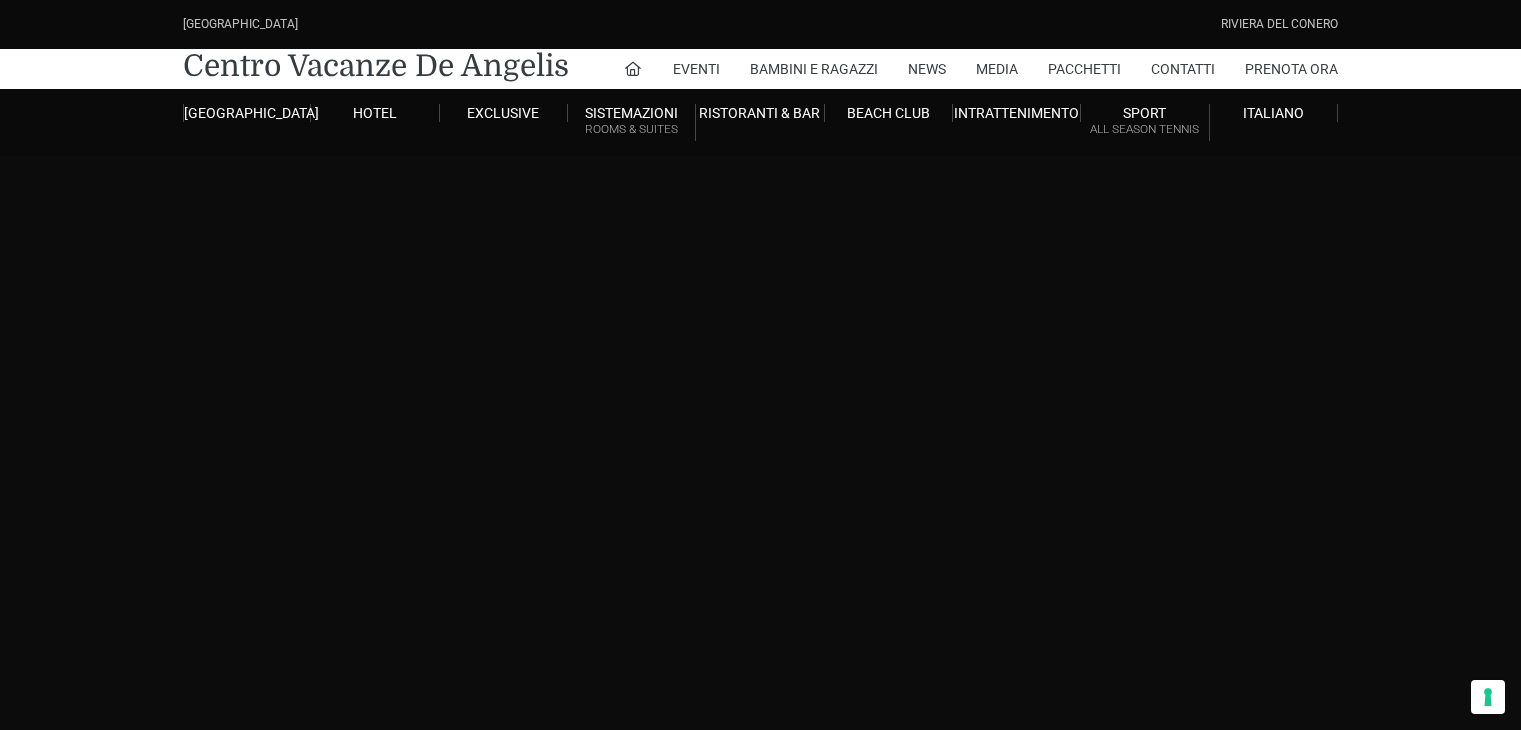 scroll, scrollTop: 0, scrollLeft: 0, axis: both 